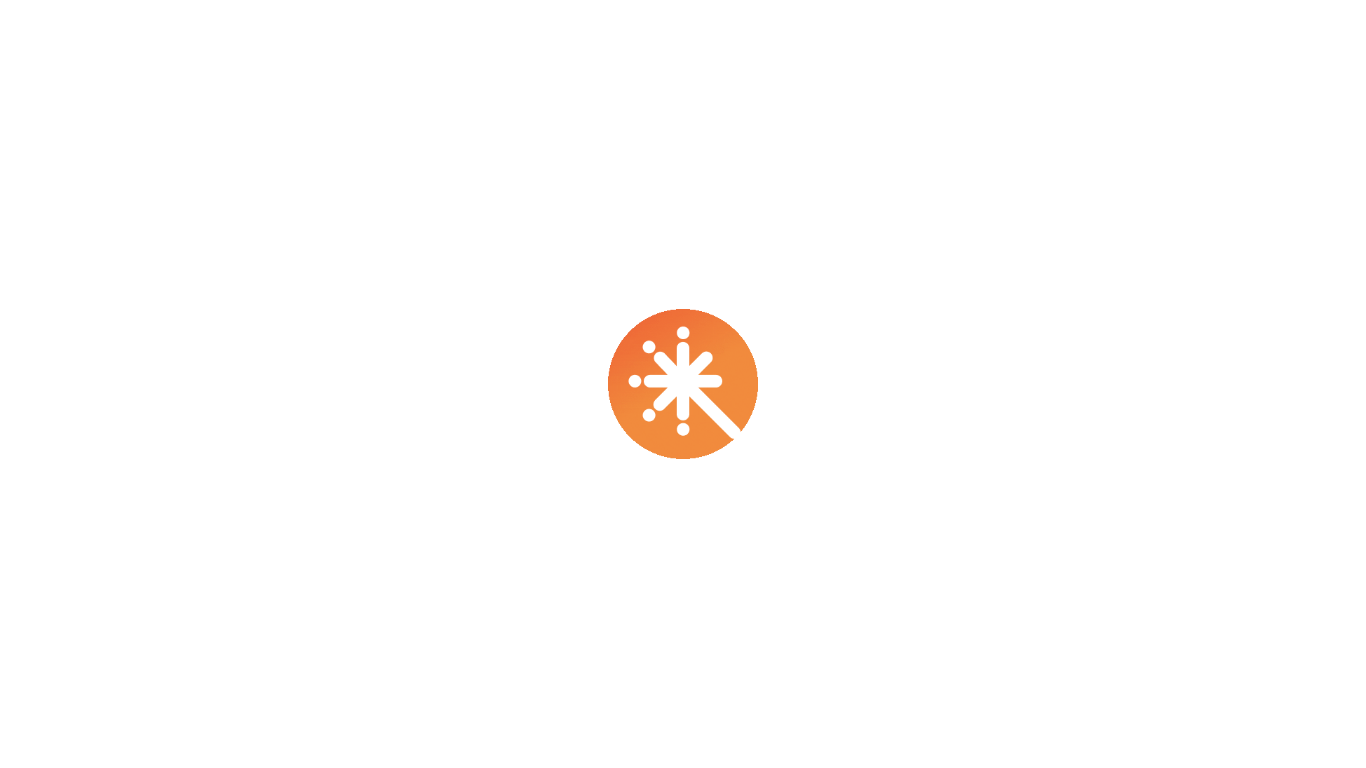 scroll, scrollTop: 0, scrollLeft: 0, axis: both 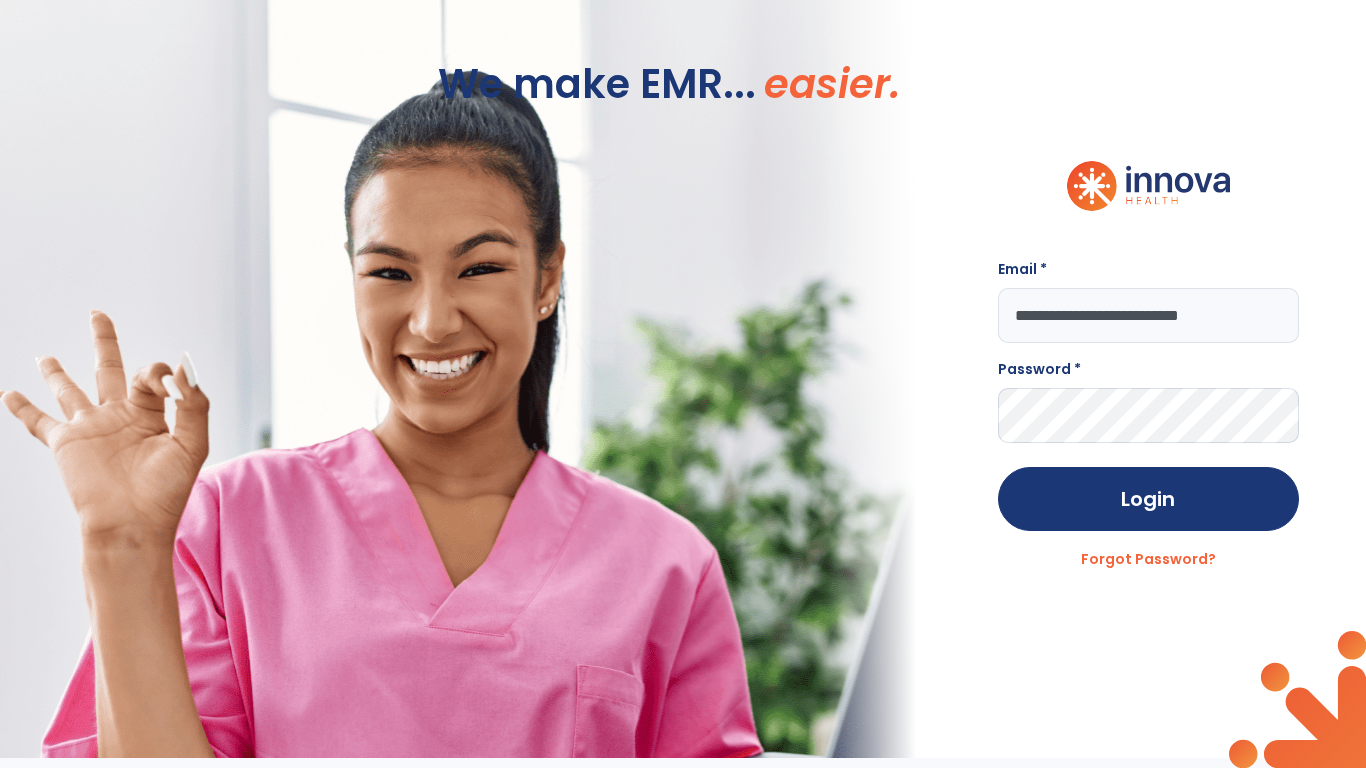 type on "**********" 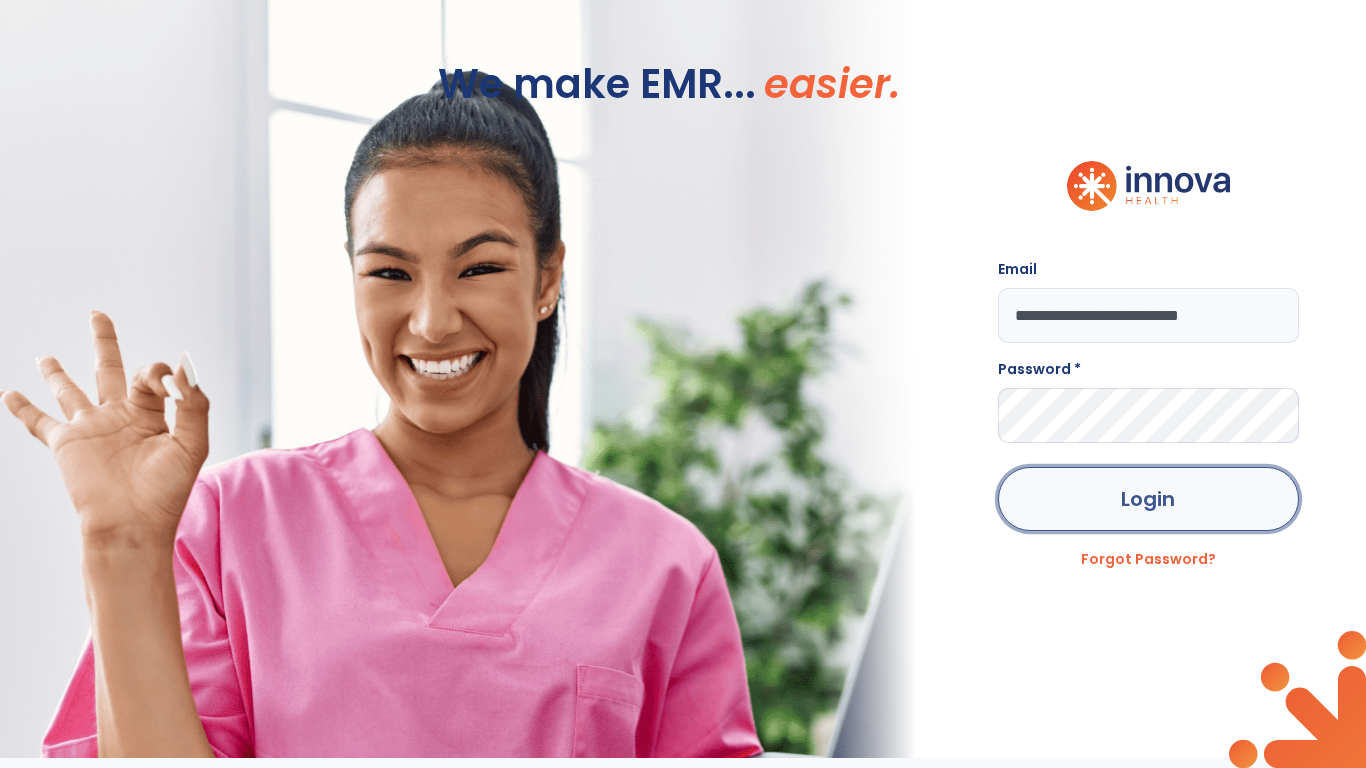 click on "Login" 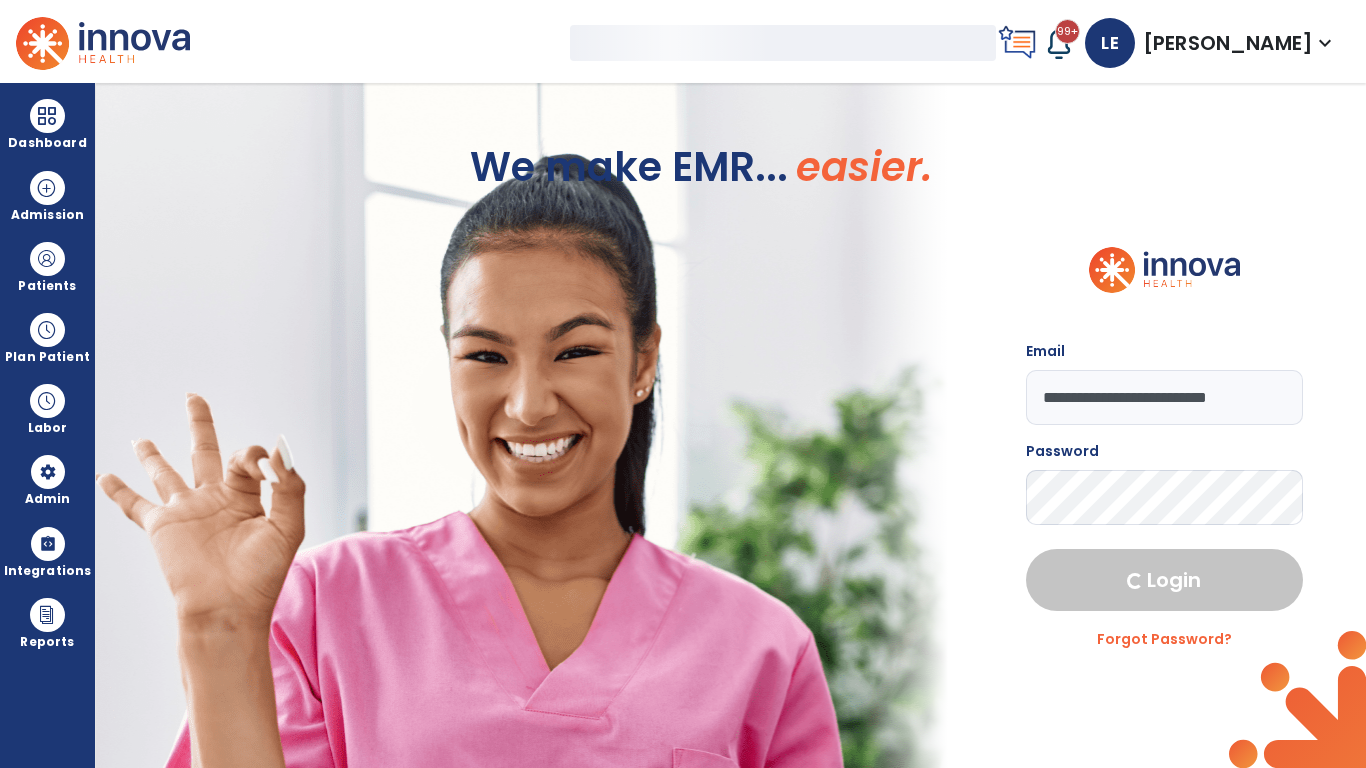 select on "***" 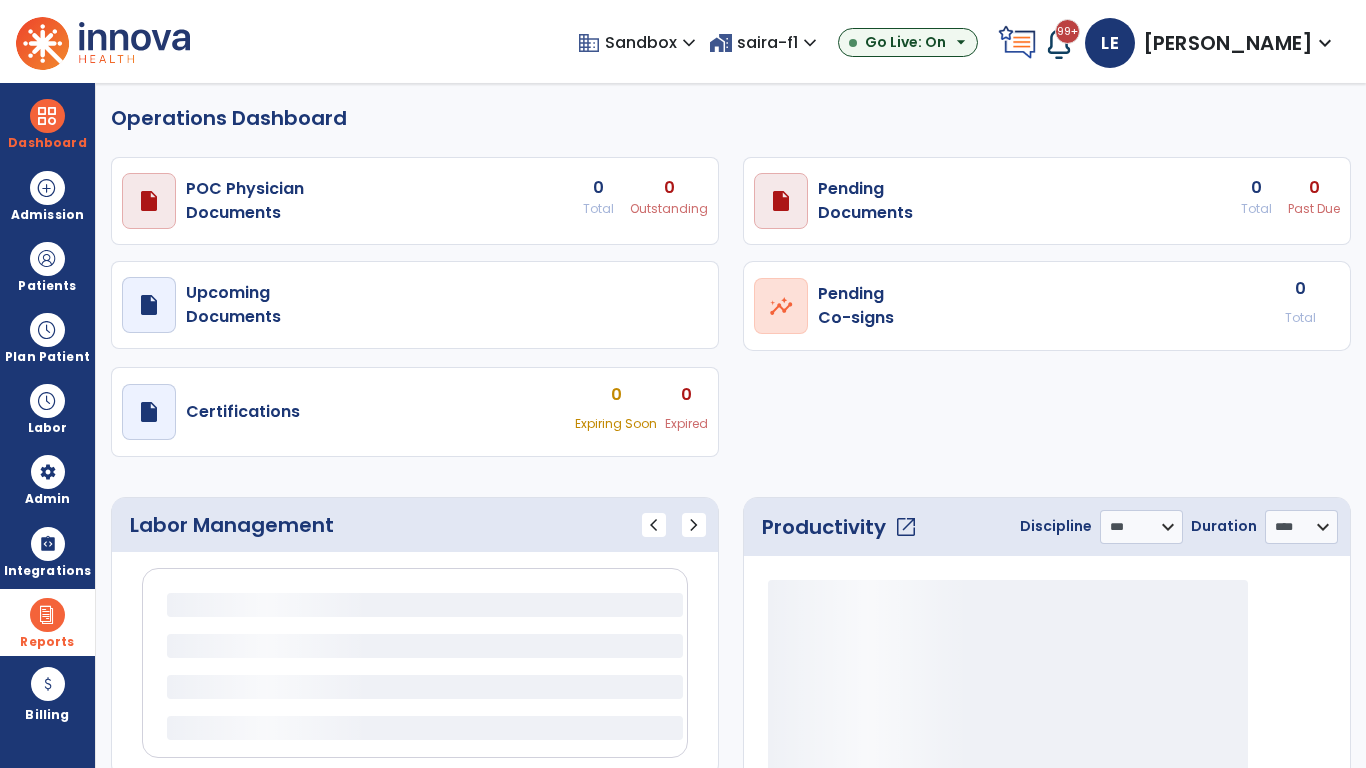click at bounding box center (47, 615) 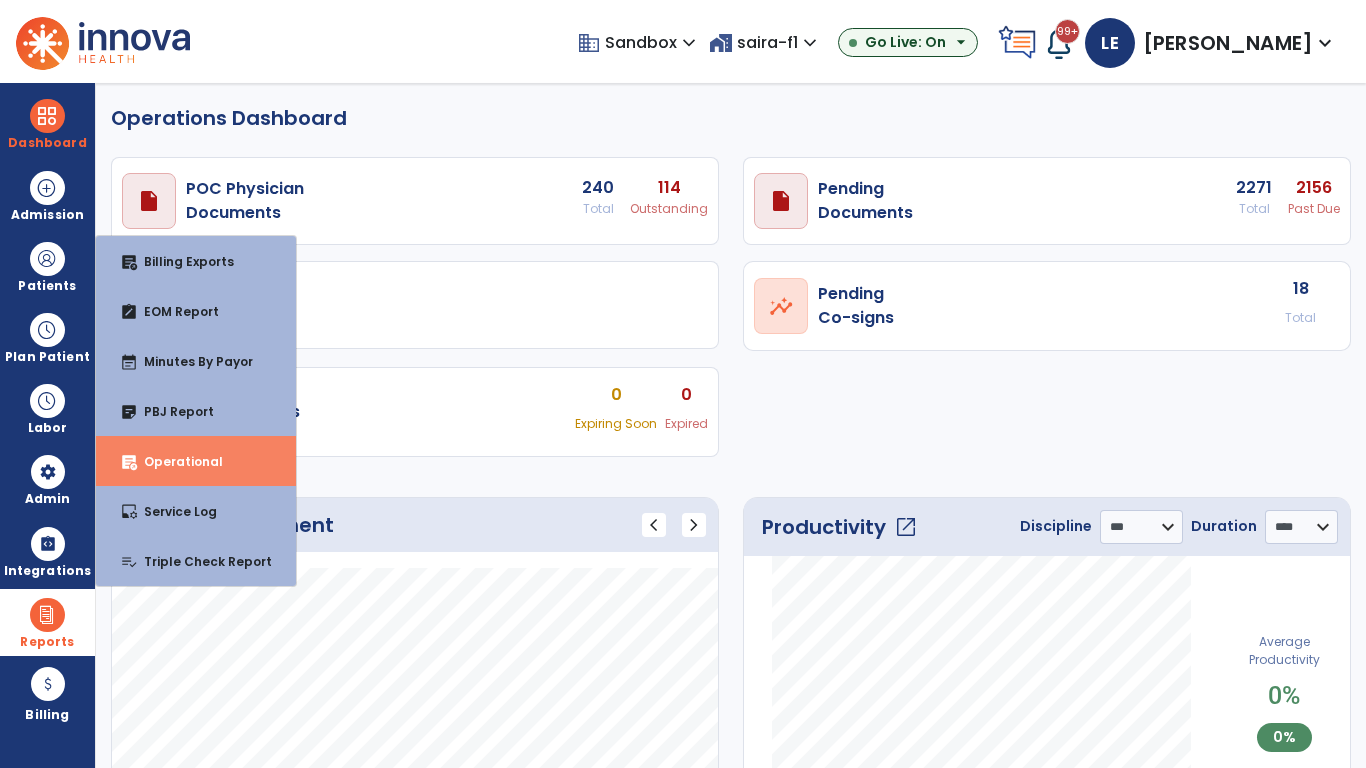 click on "Operational" at bounding box center (175, 461) 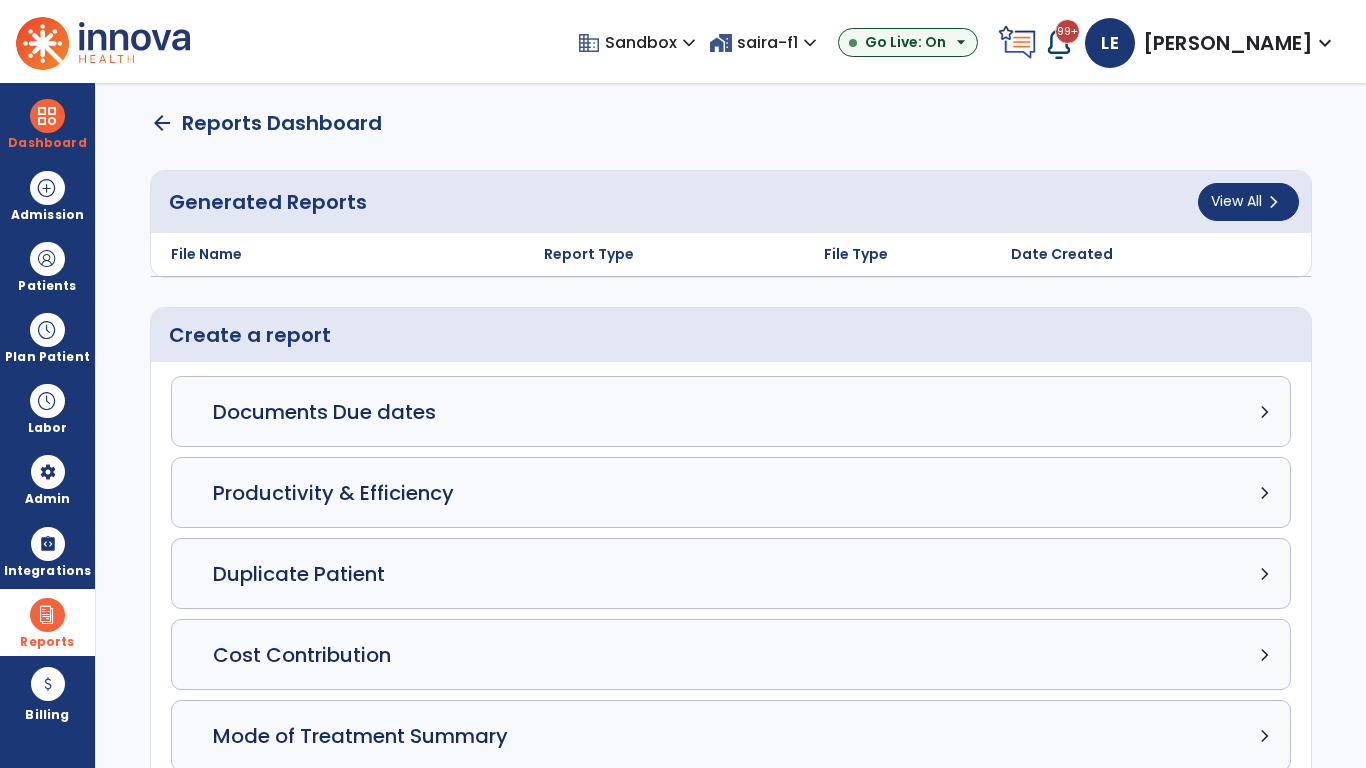 click on "Census Detail chevron_right" 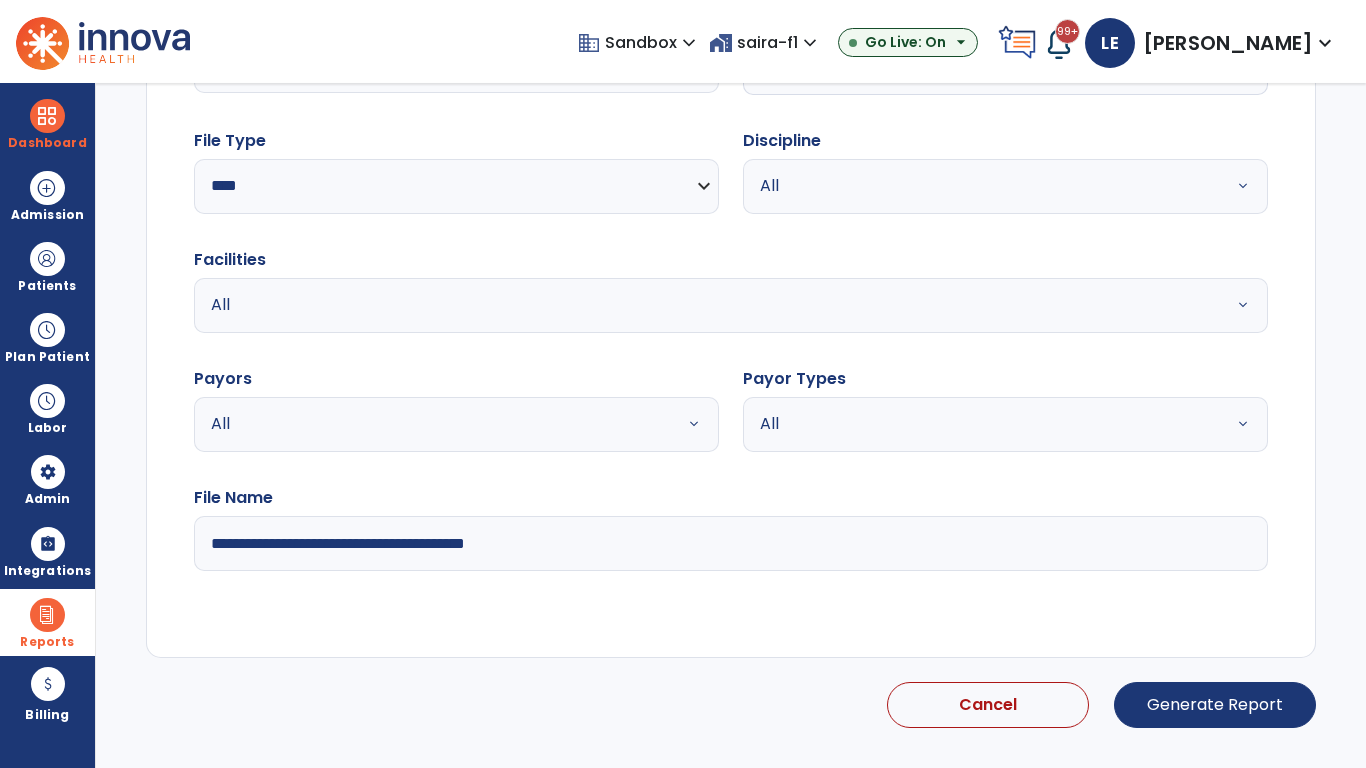 select on "*****" 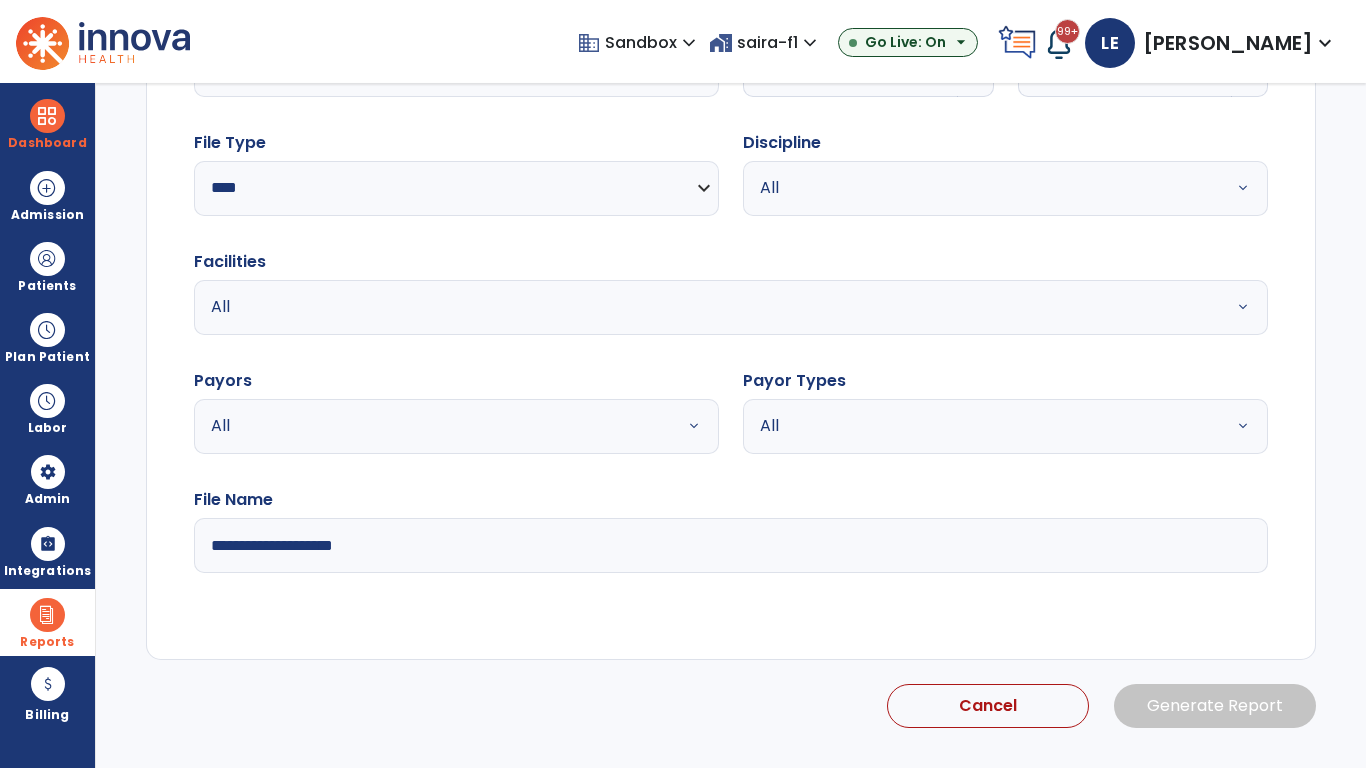 scroll, scrollTop: 192, scrollLeft: 0, axis: vertical 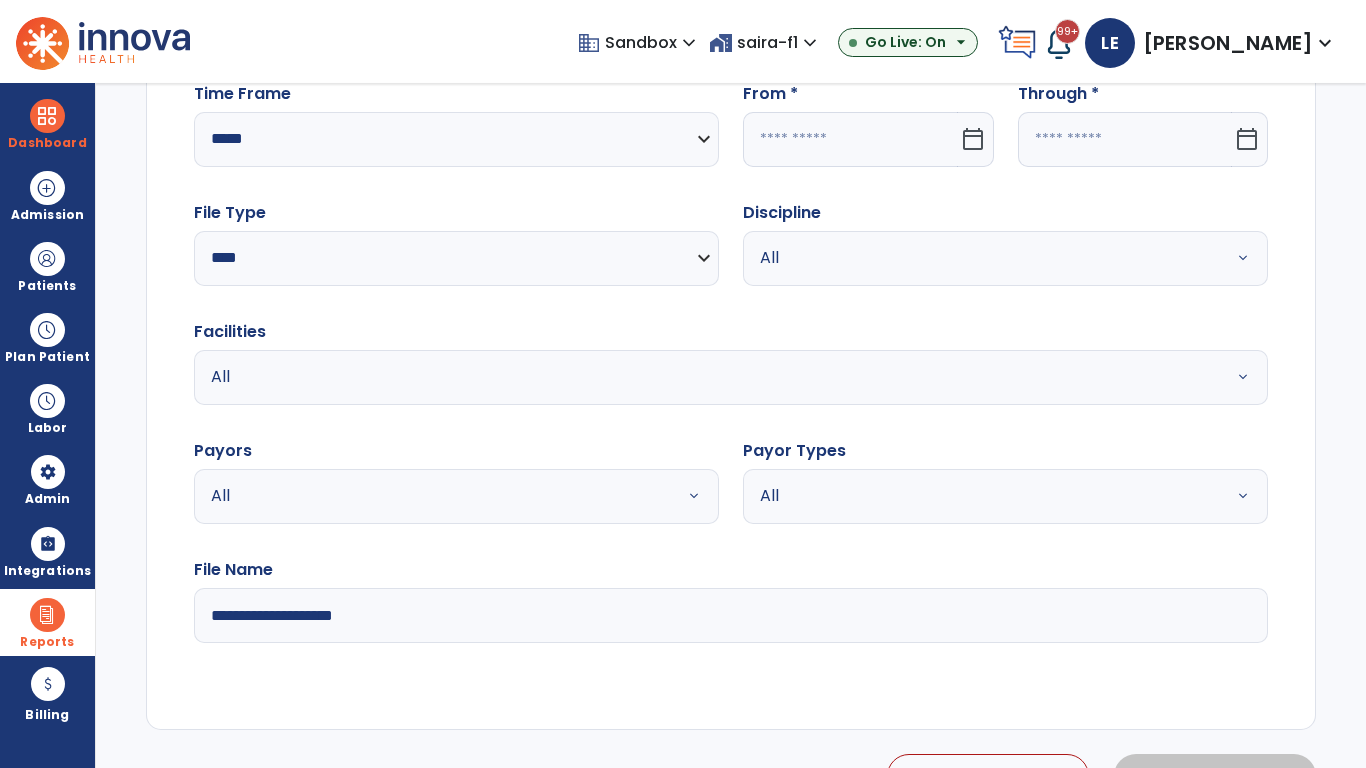 click 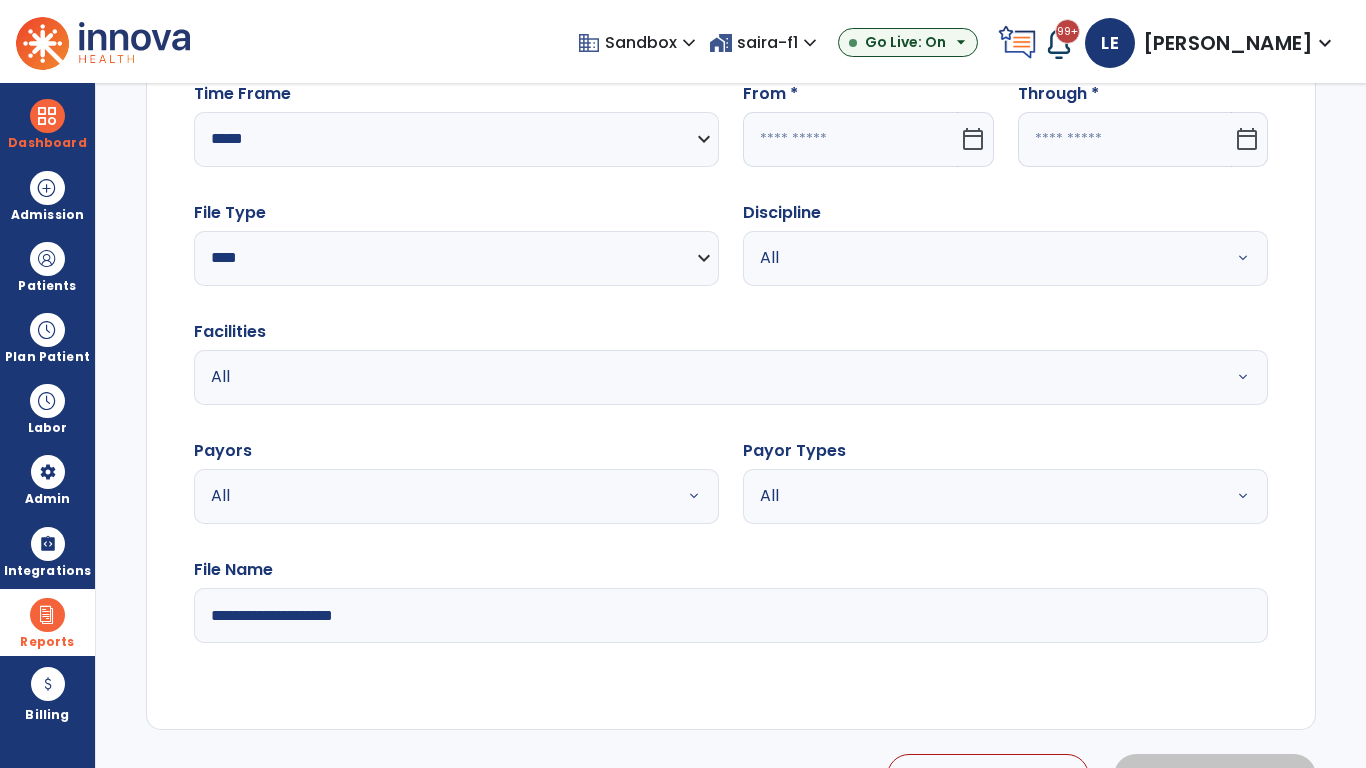 select on "*" 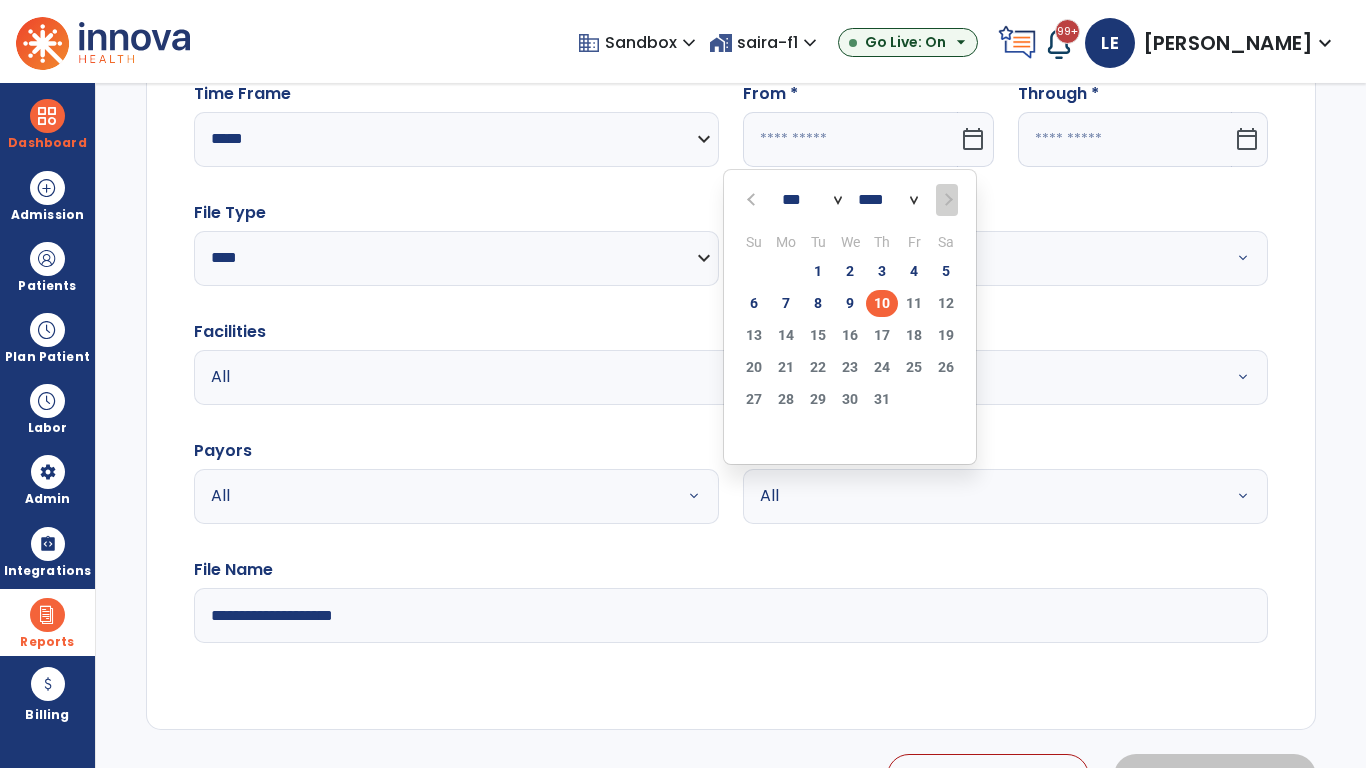 select on "****" 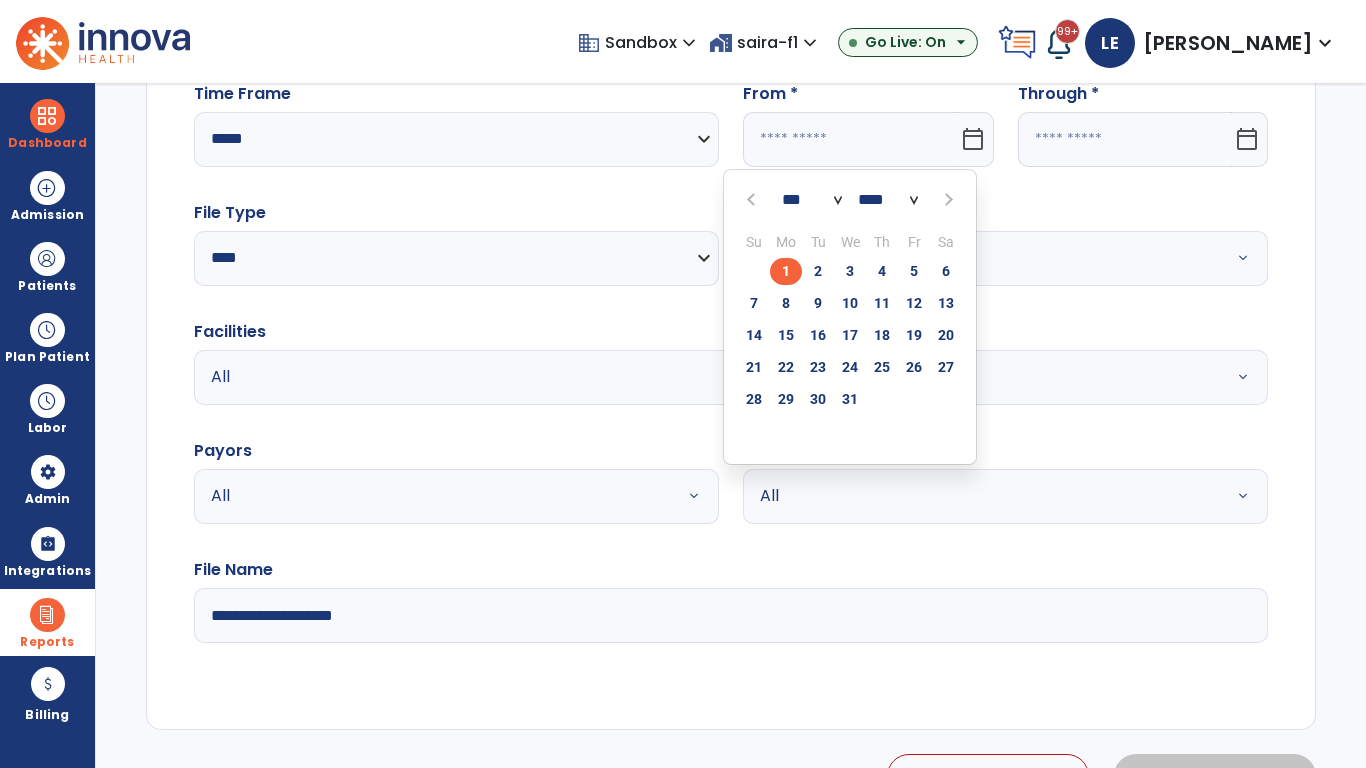 select on "**" 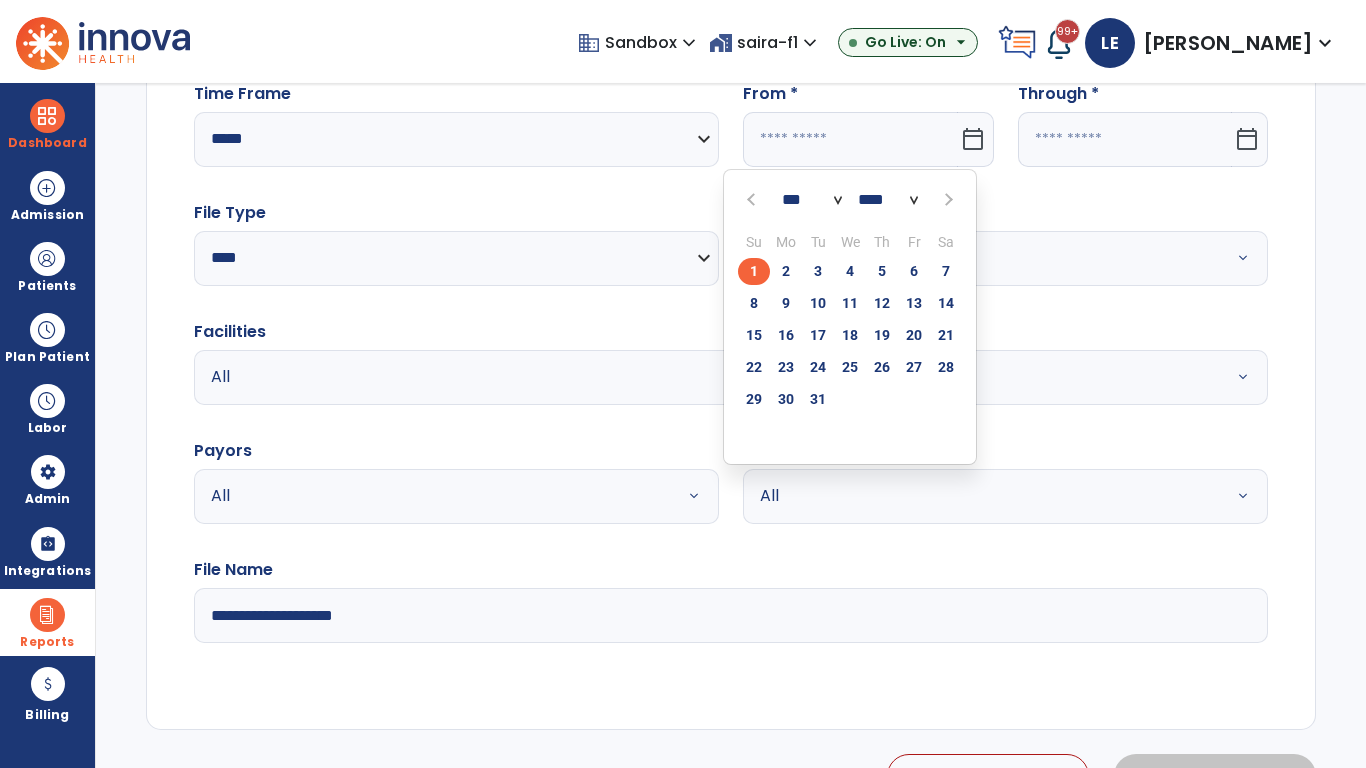 click on "1" 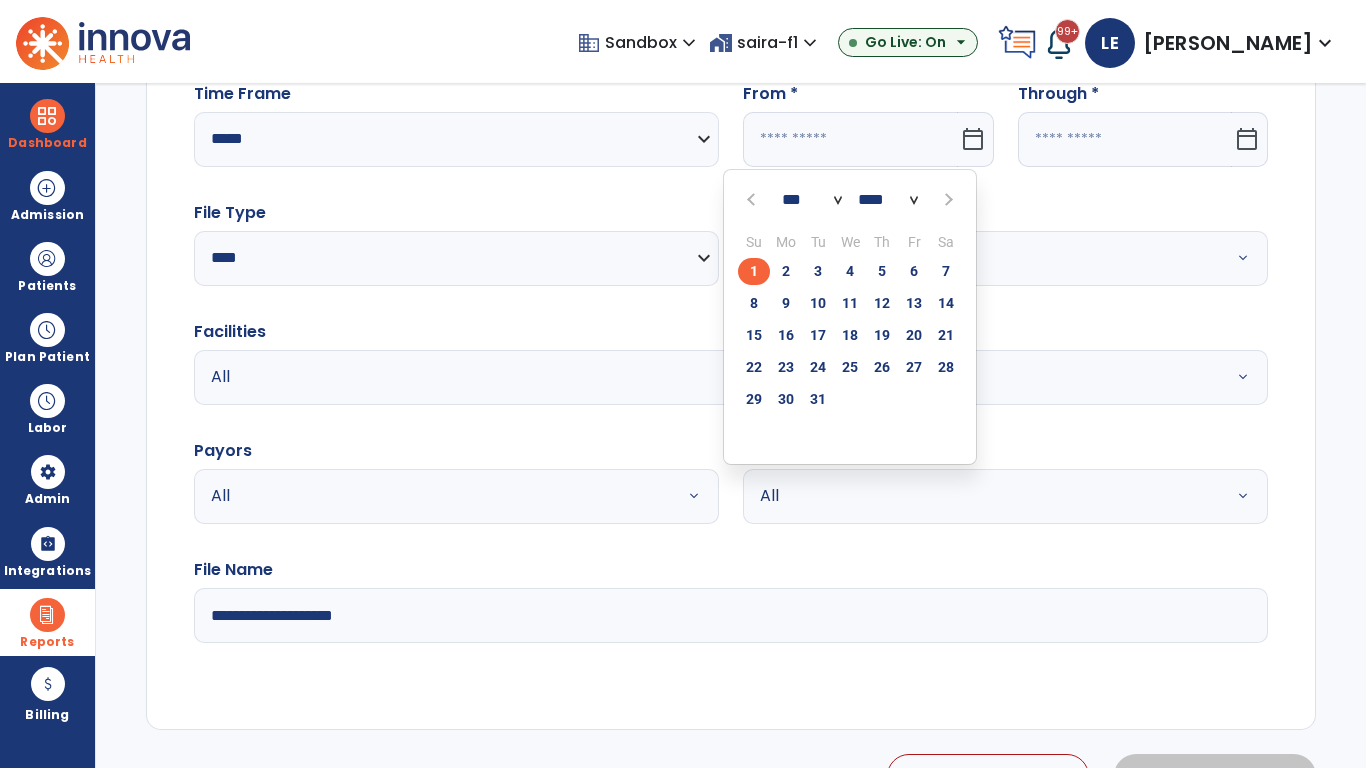 type on "**********" 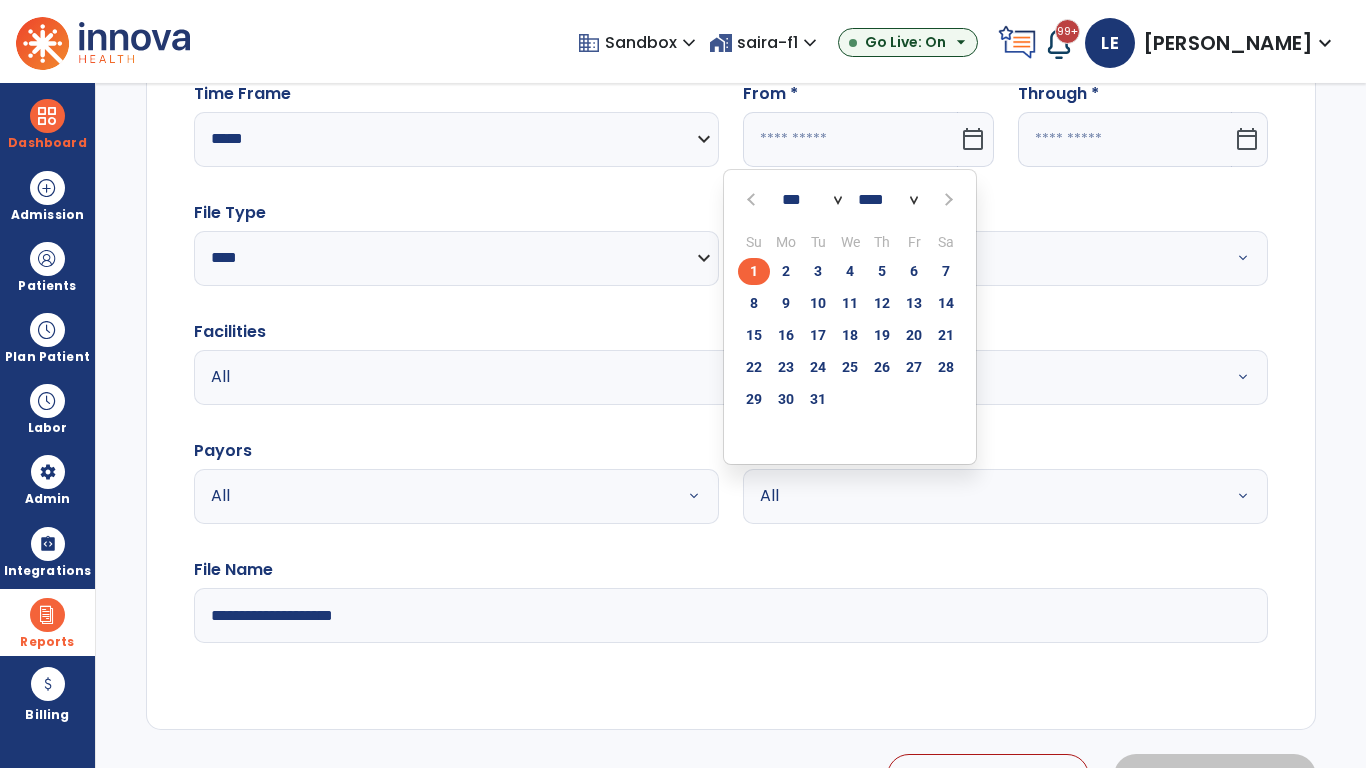 type on "*********" 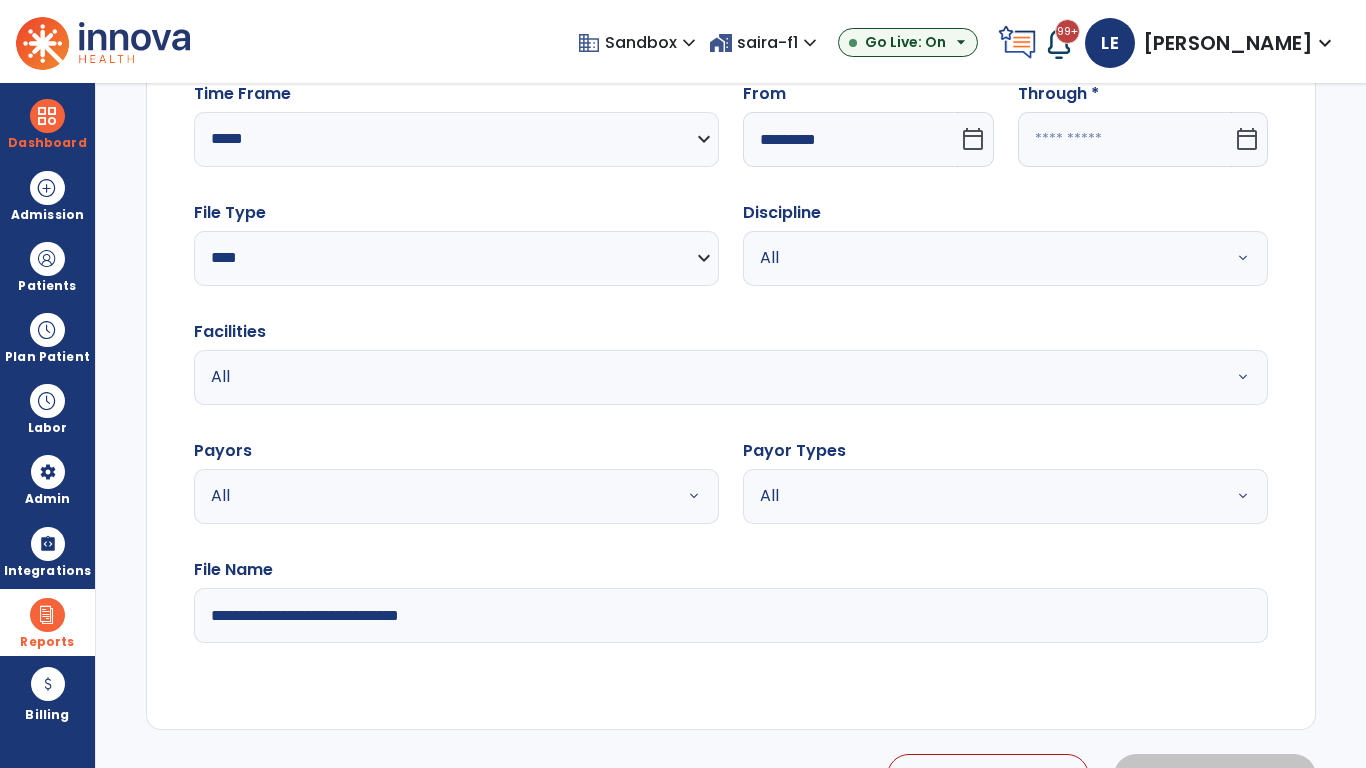 click 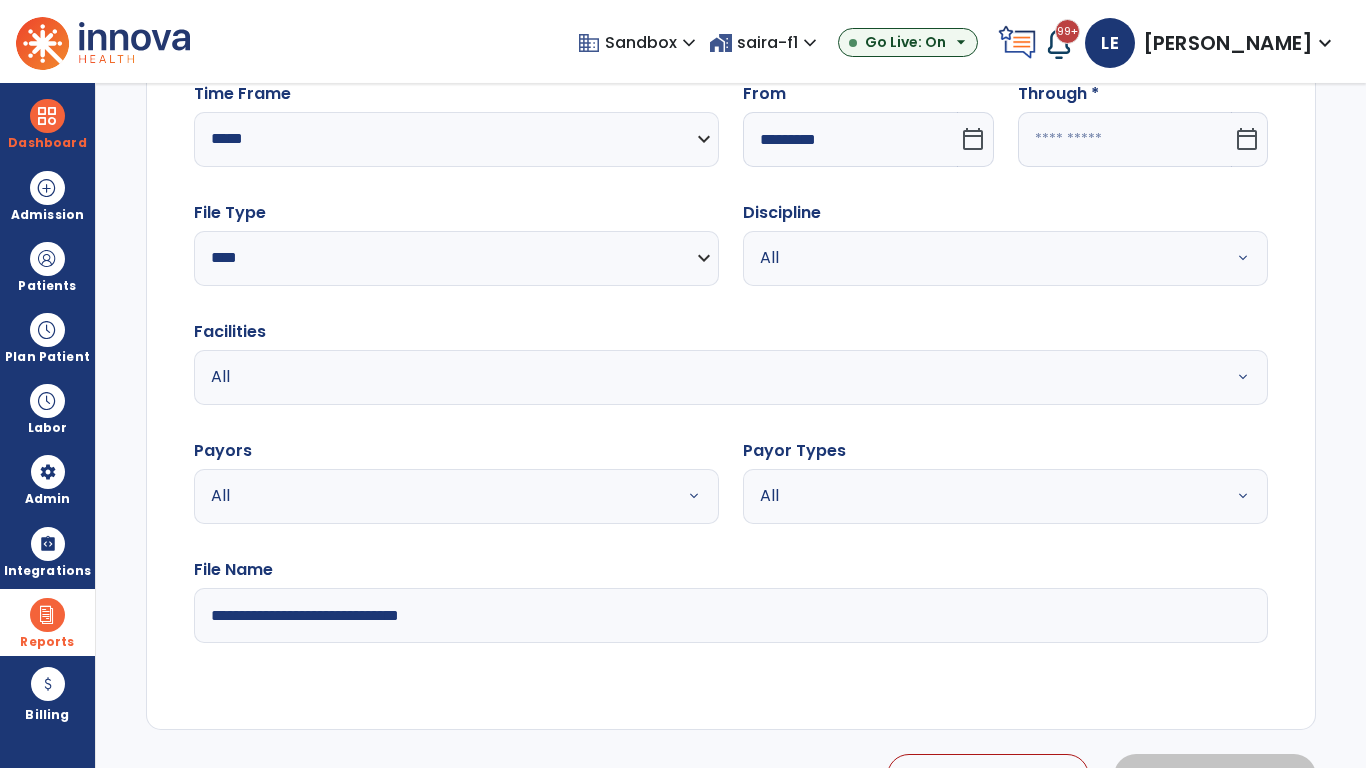 select on "*" 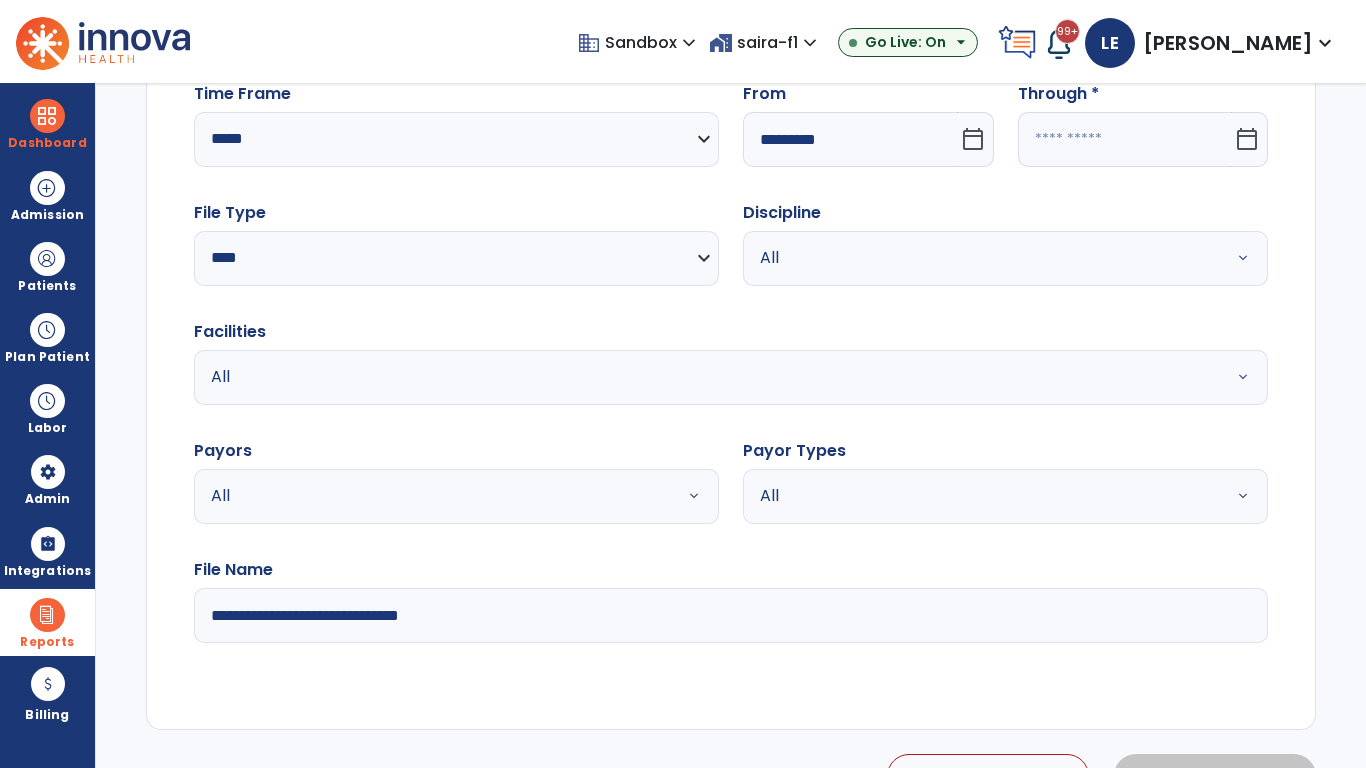 select on "****" 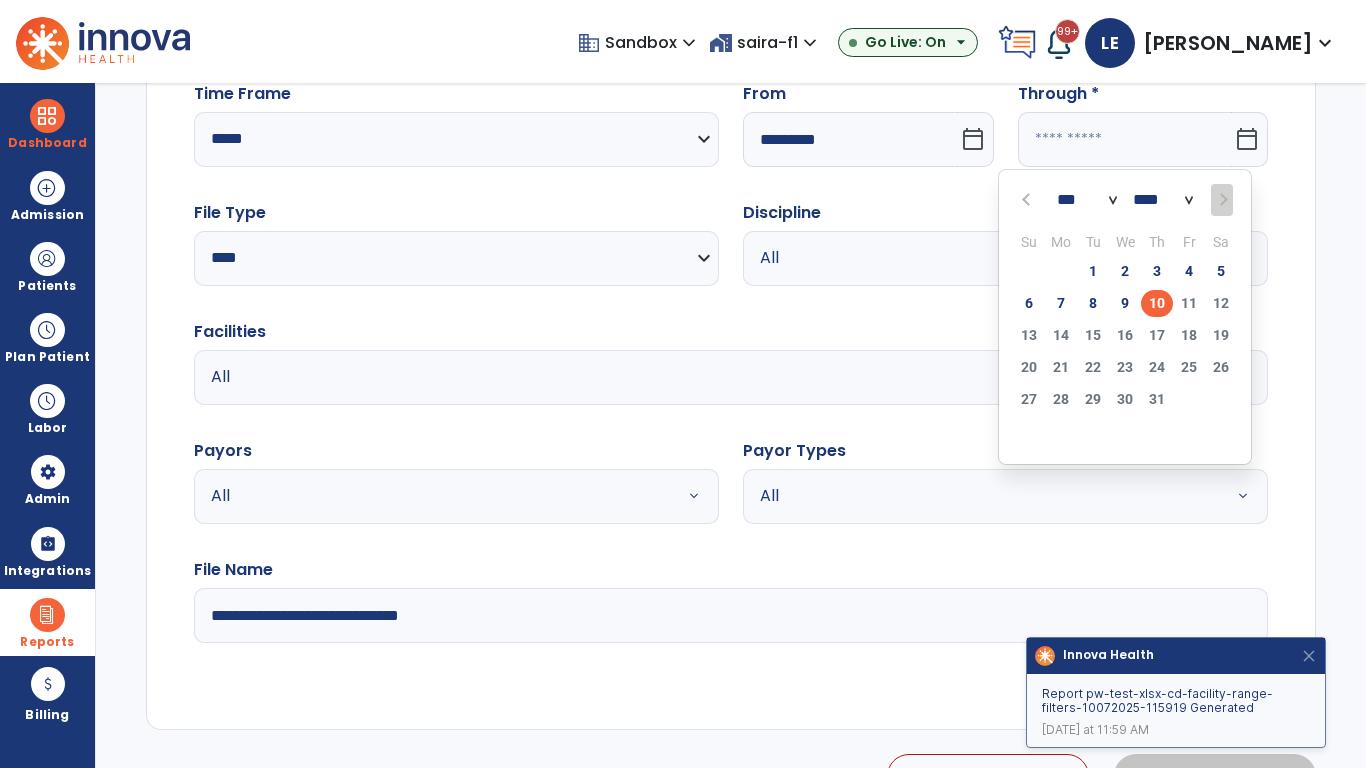 select on "*" 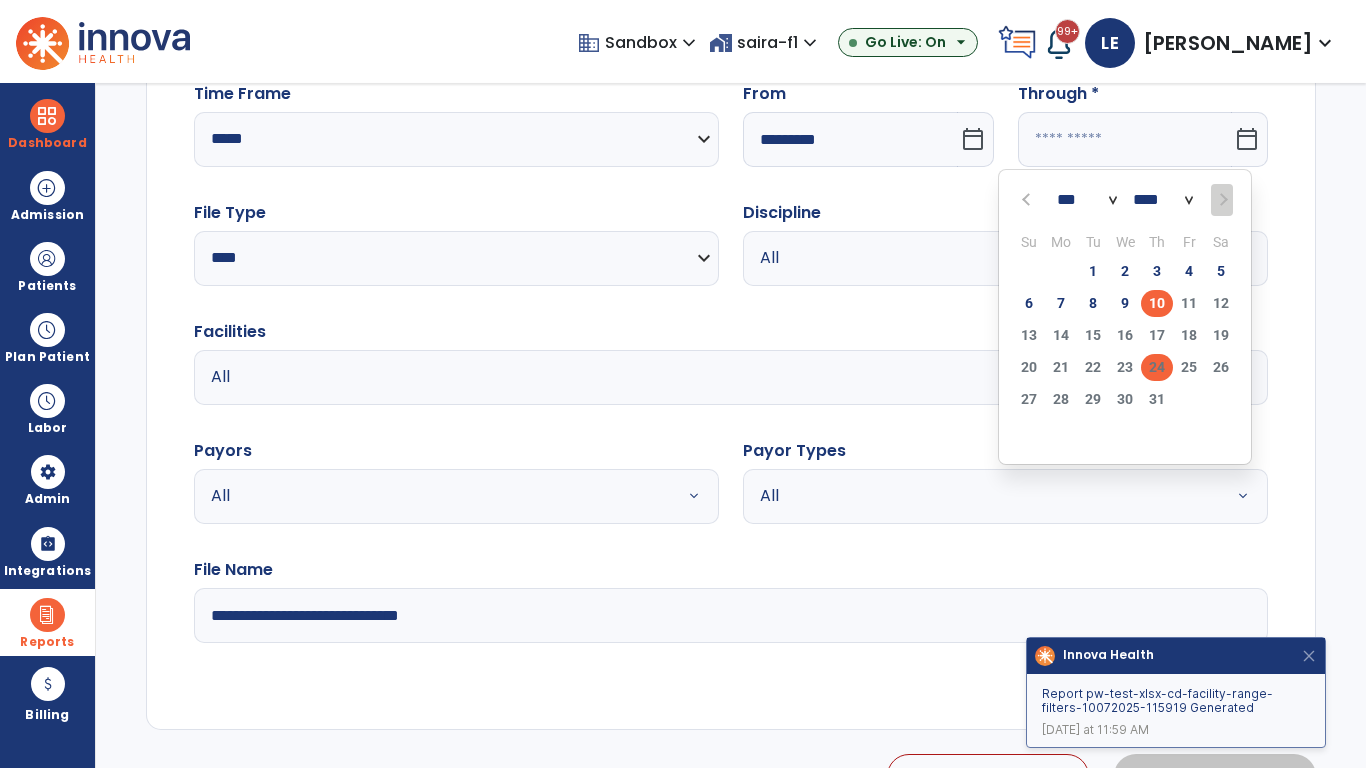 click on "24" 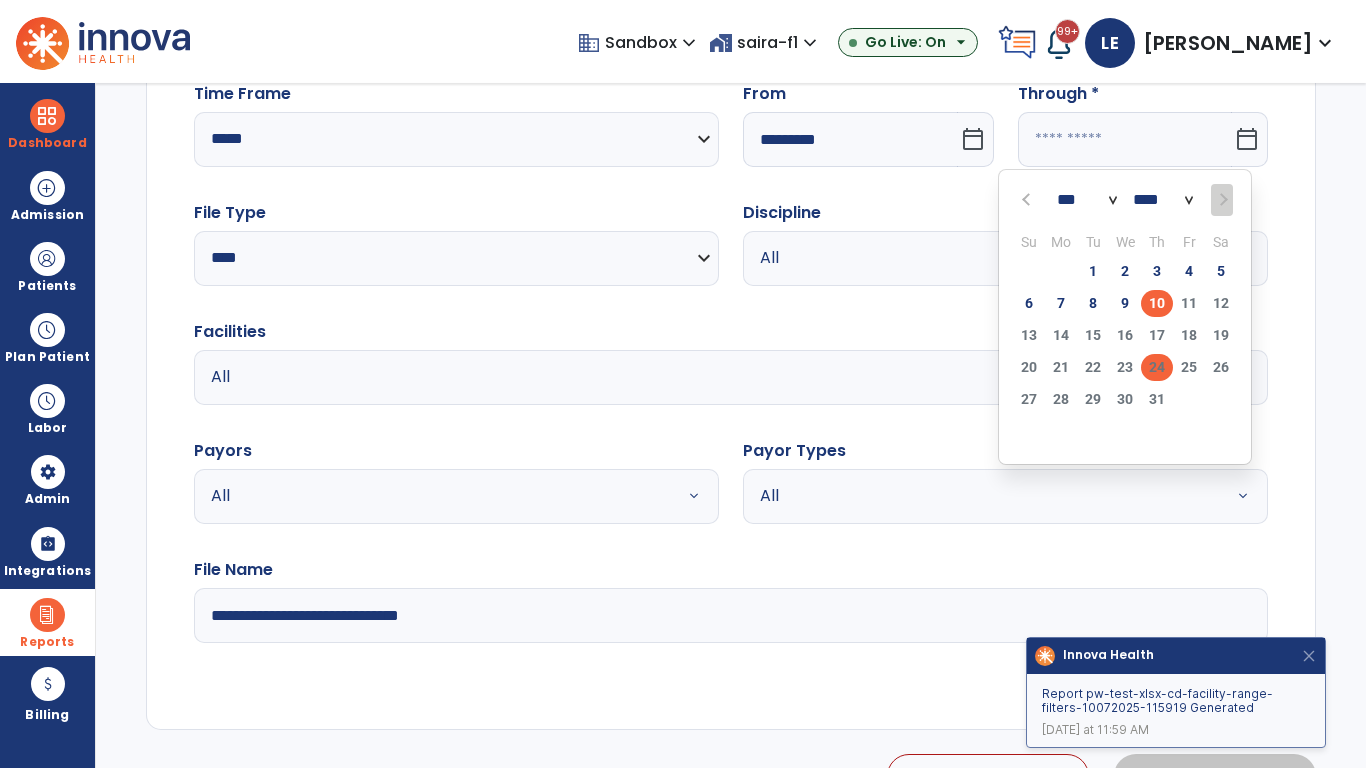 type on "**********" 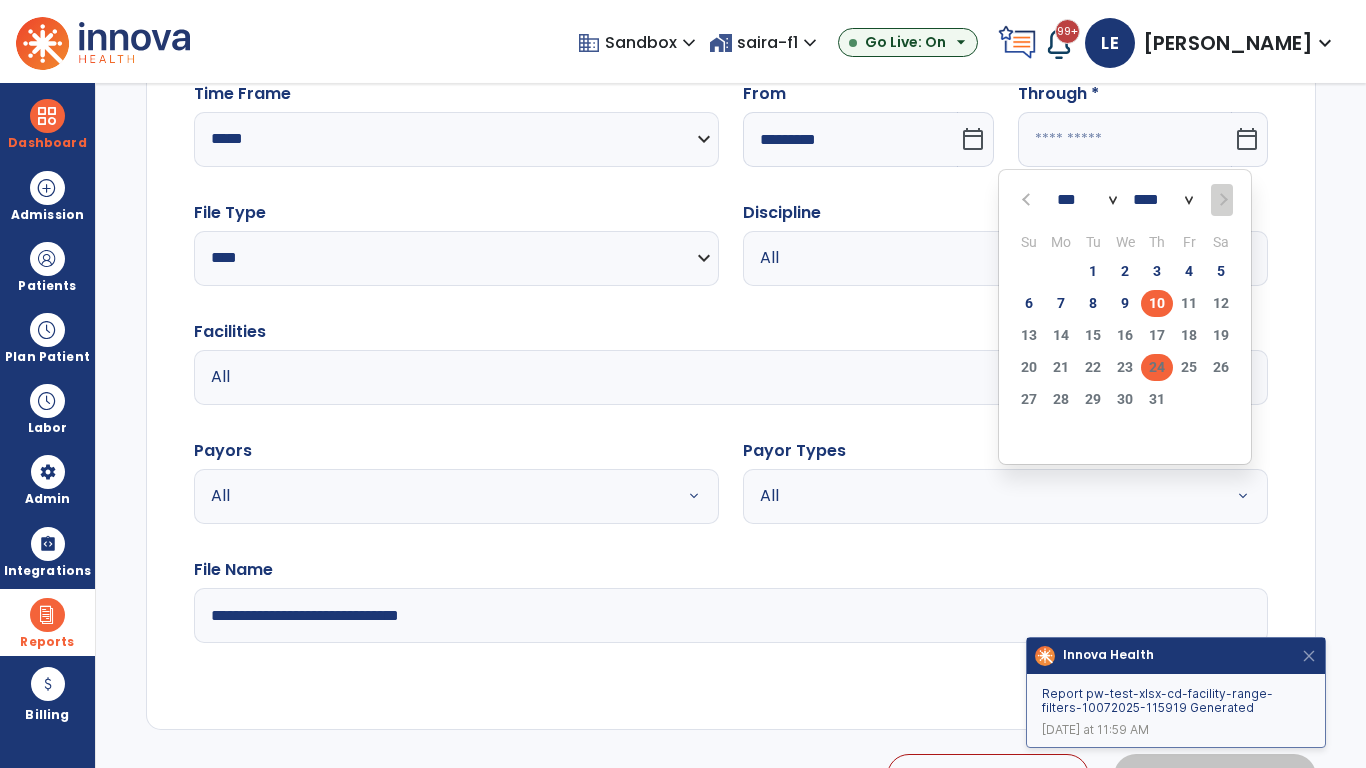 type on "*********" 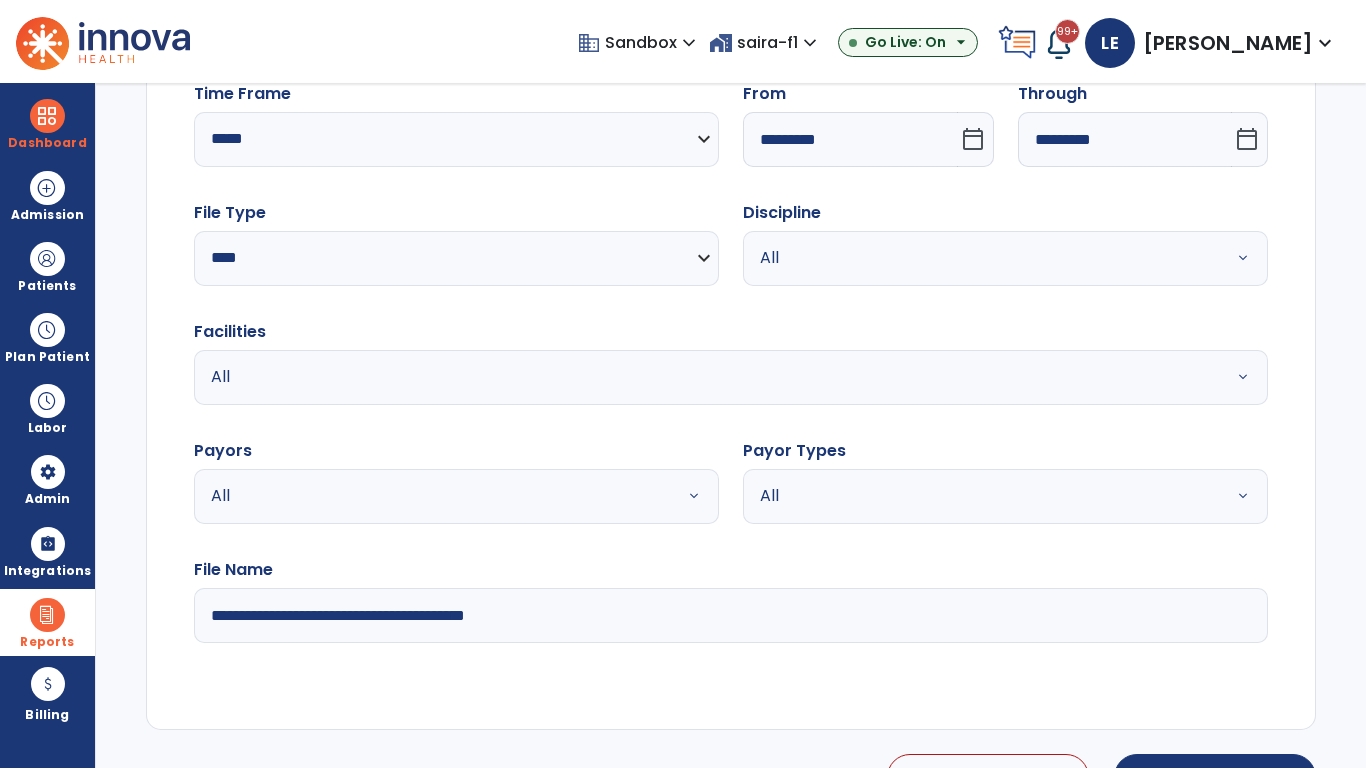 click on "All" at bounding box center (981, 258) 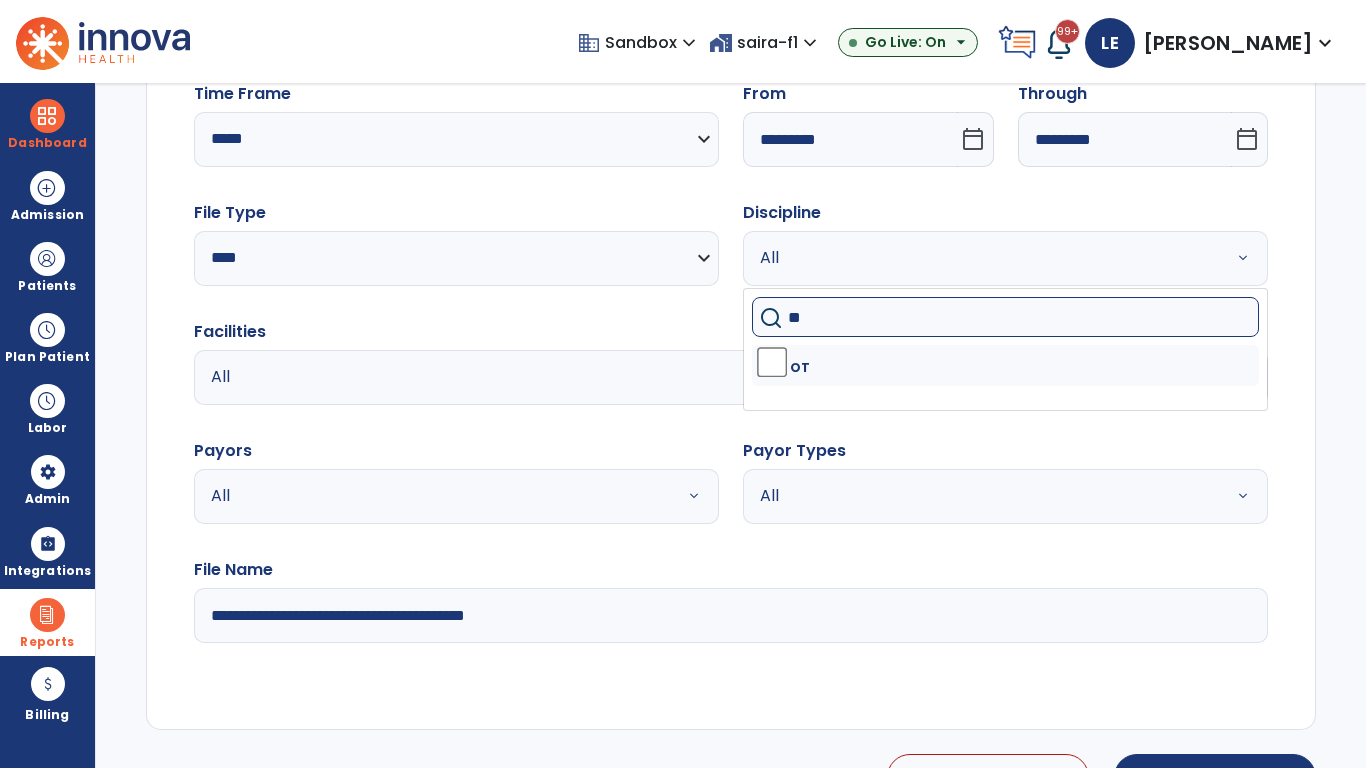 type on "**" 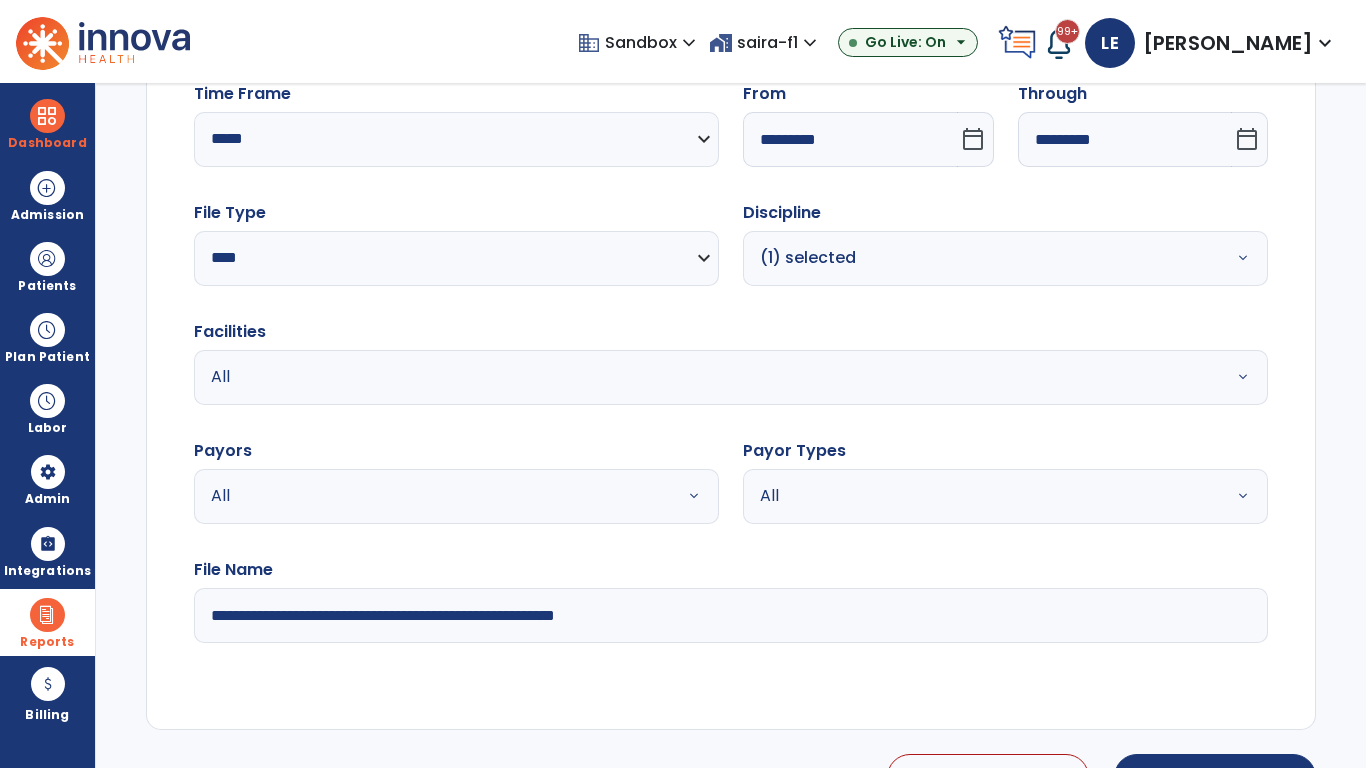 type on "**********" 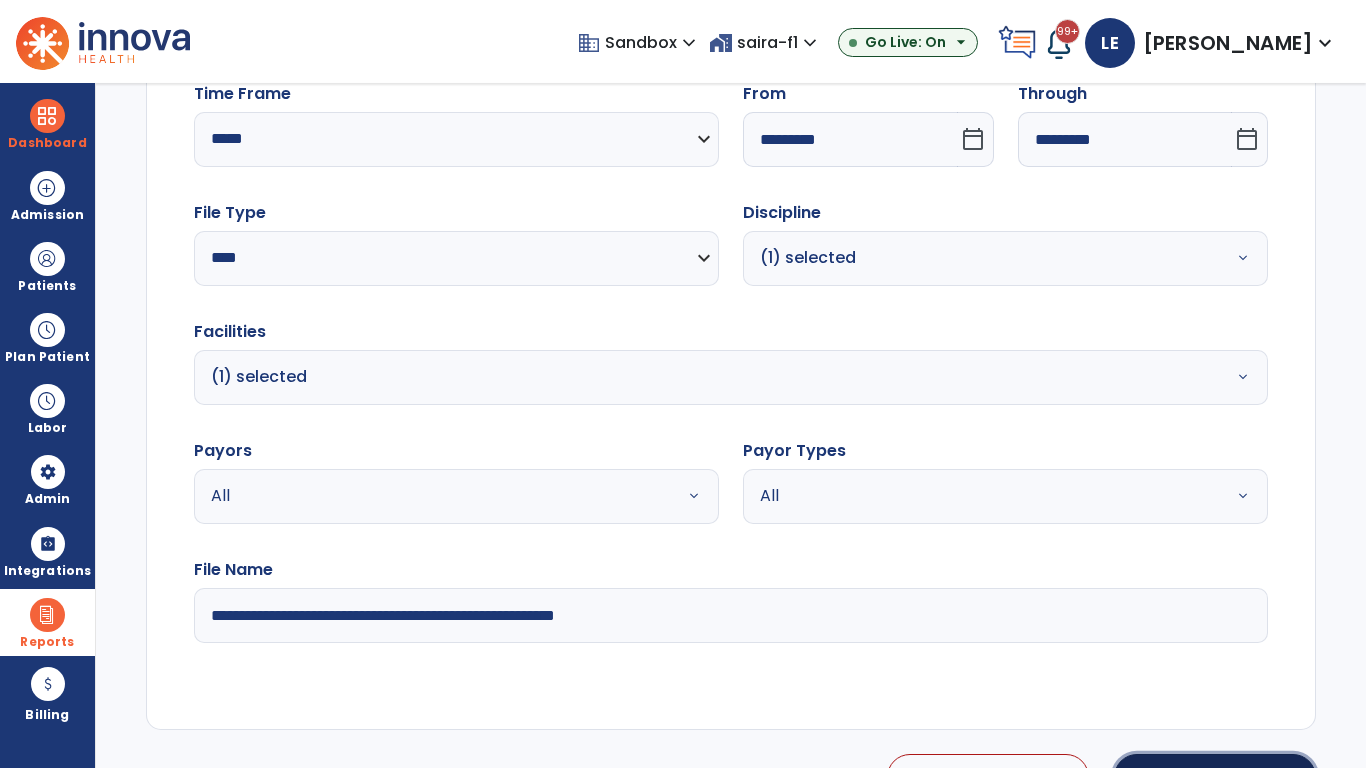 click on "Generate Report" 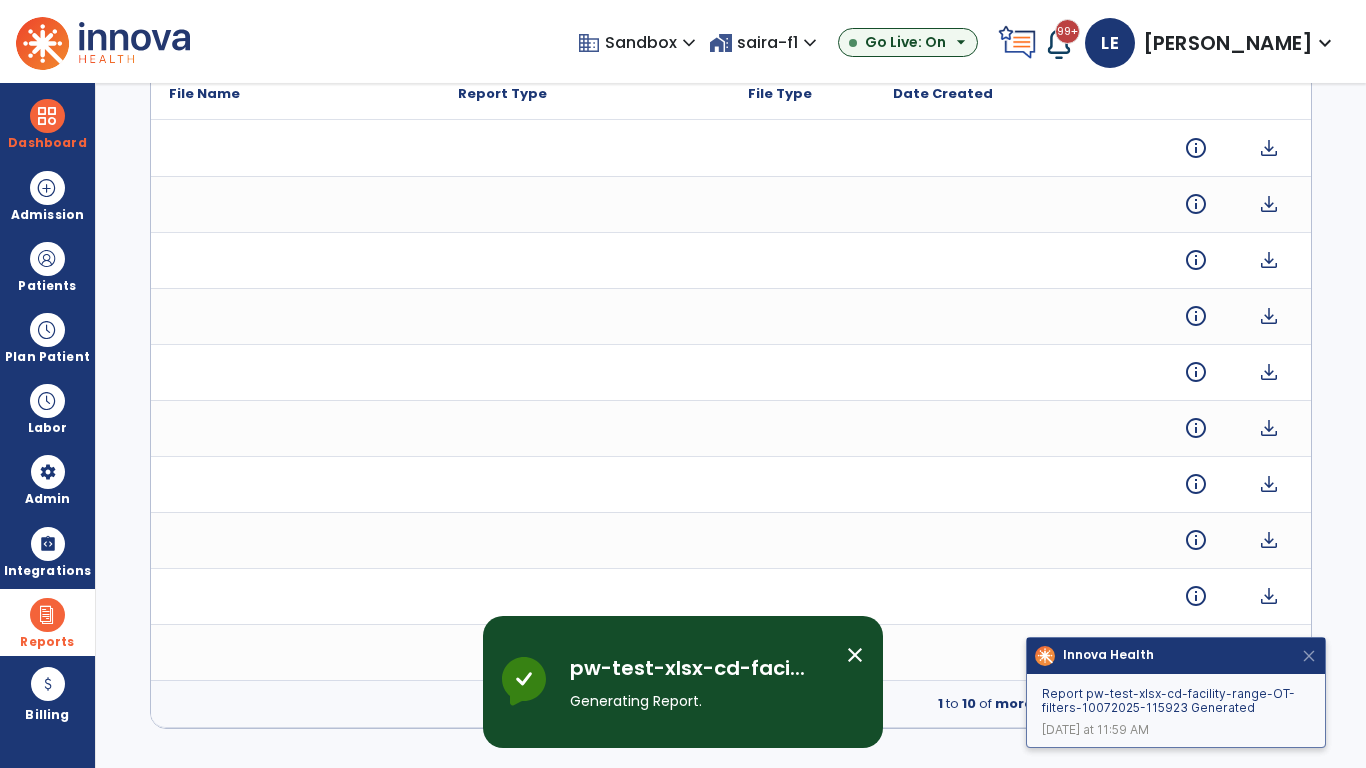 scroll, scrollTop: 0, scrollLeft: 0, axis: both 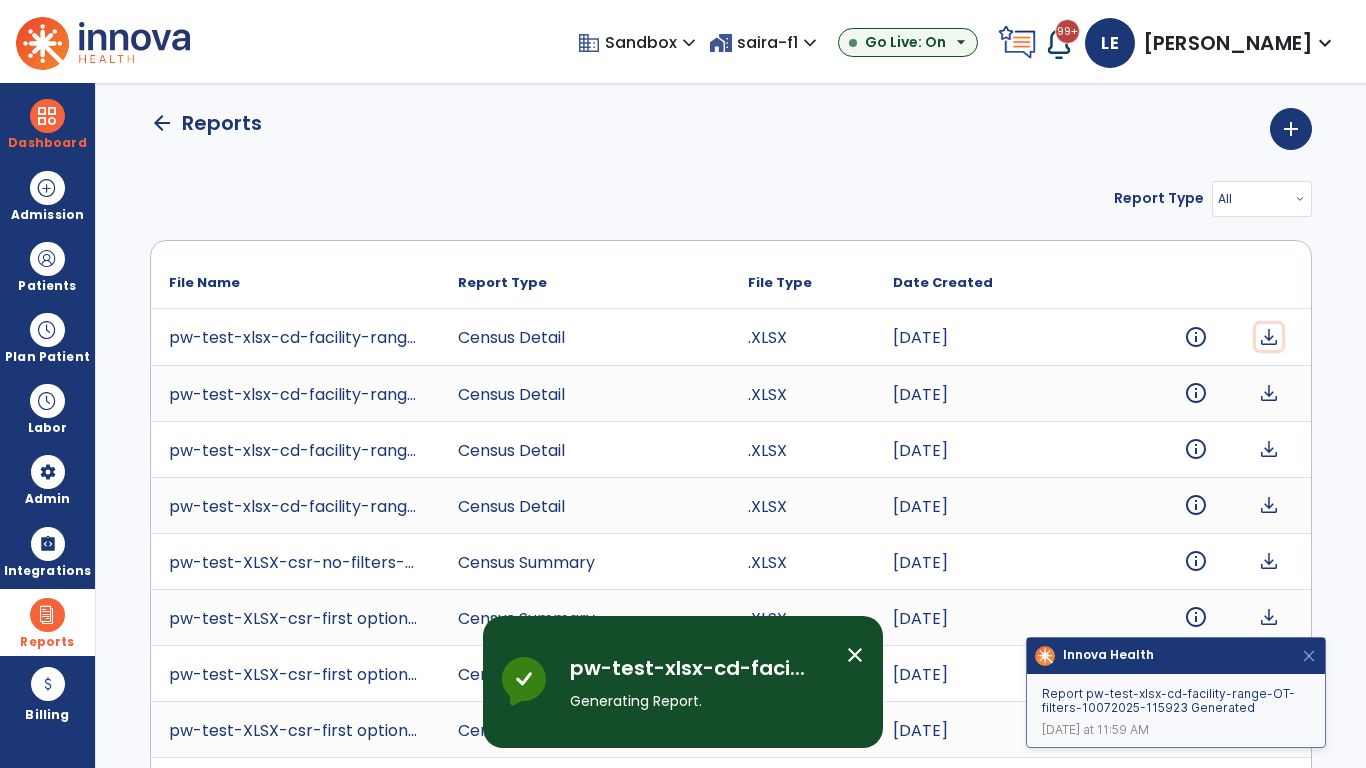click on "download" 